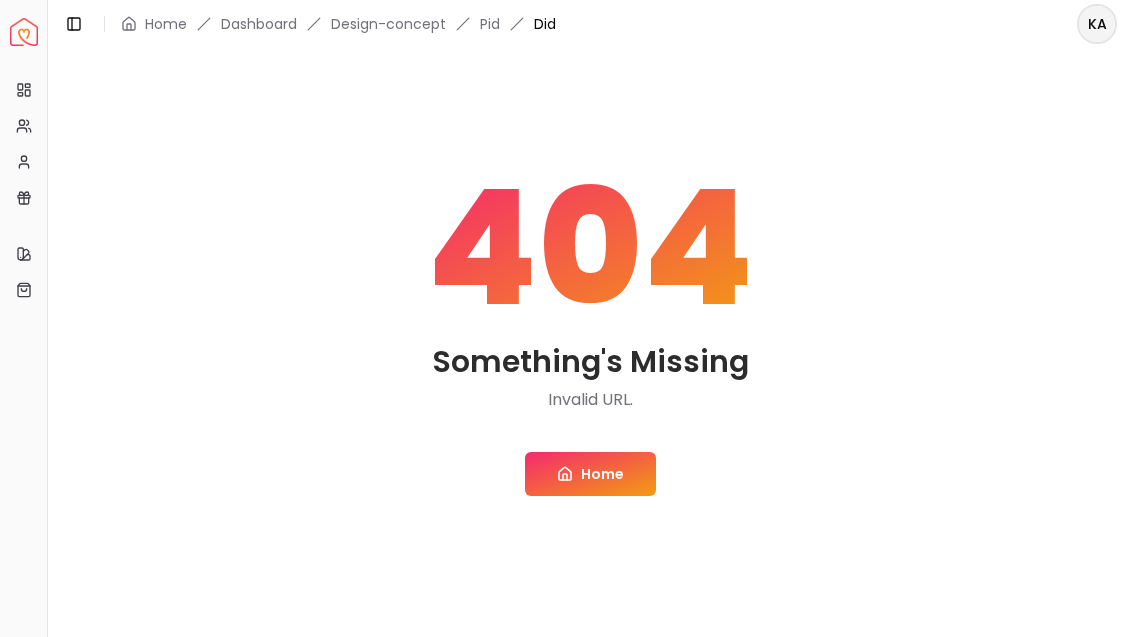 scroll, scrollTop: 0, scrollLeft: 0, axis: both 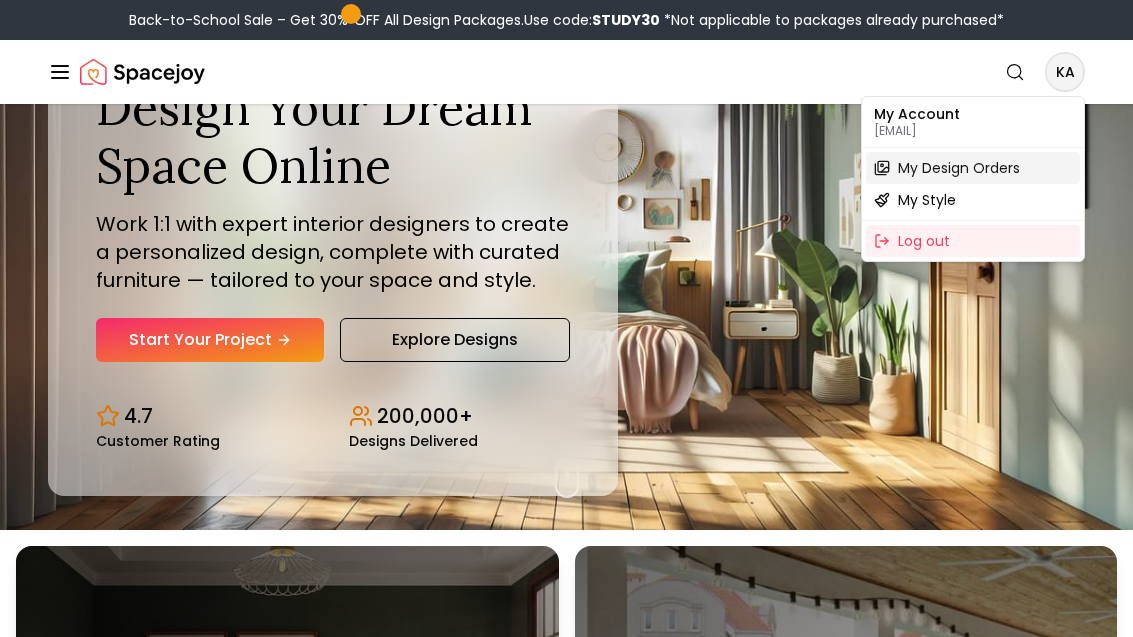 click on "My Design Orders" at bounding box center [959, 168] 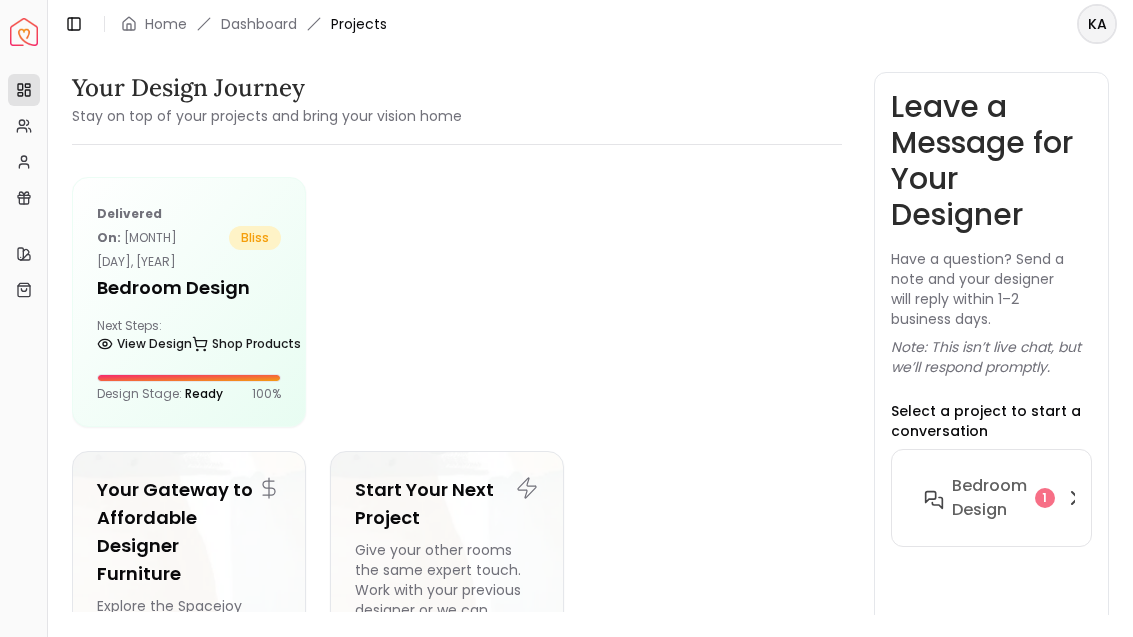 click on "View Design" at bounding box center [144, 344] 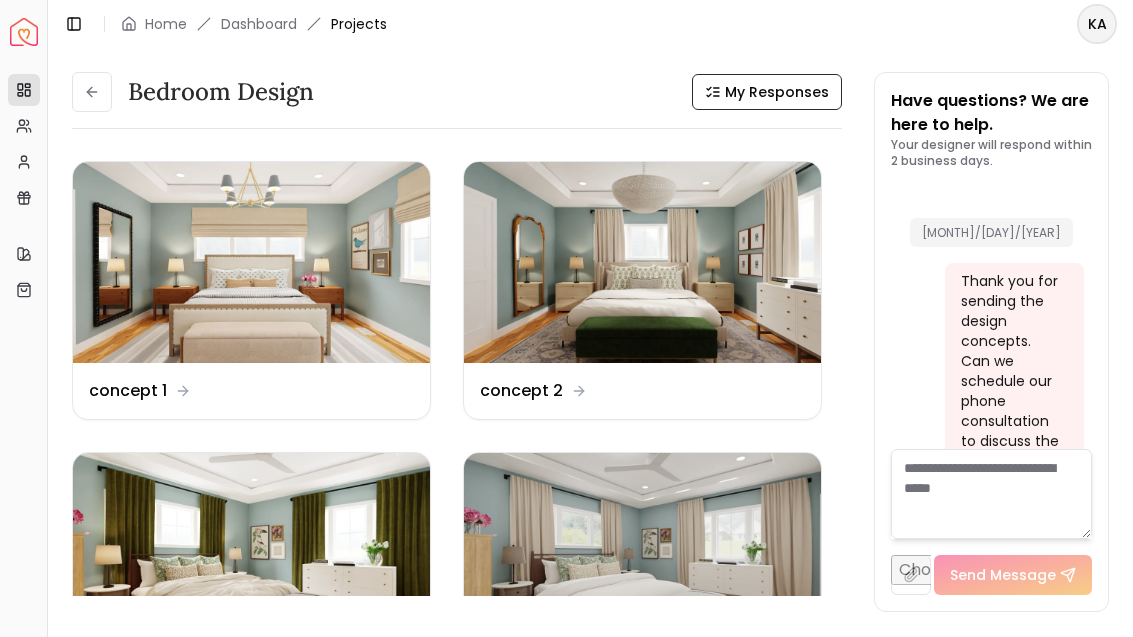 scroll, scrollTop: 7156, scrollLeft: 0, axis: vertical 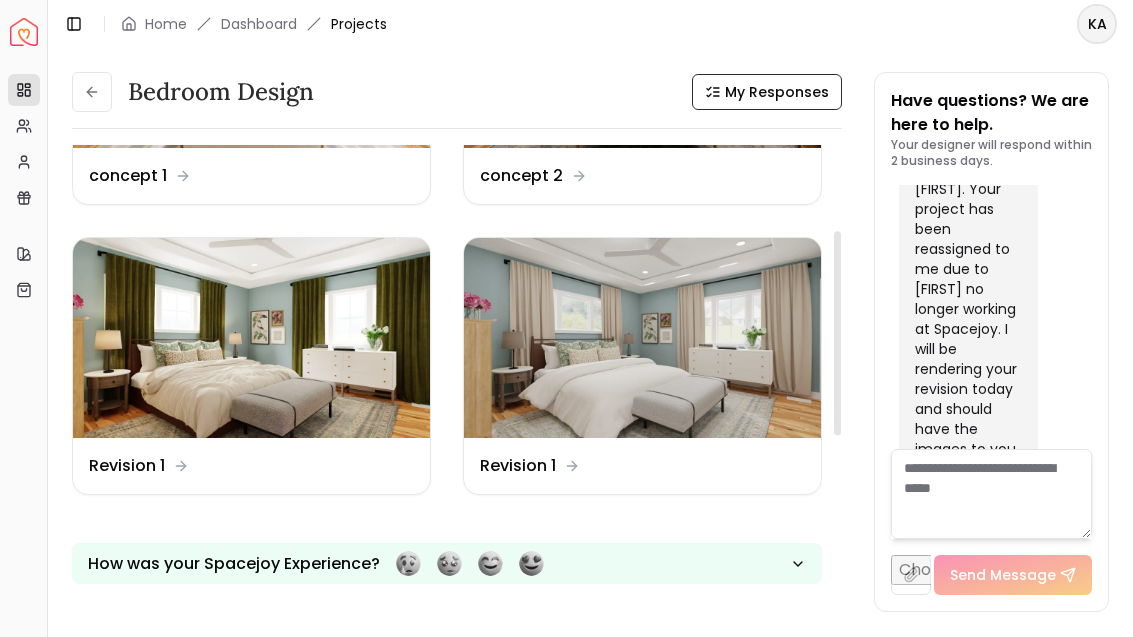 click at bounding box center (642, 338) 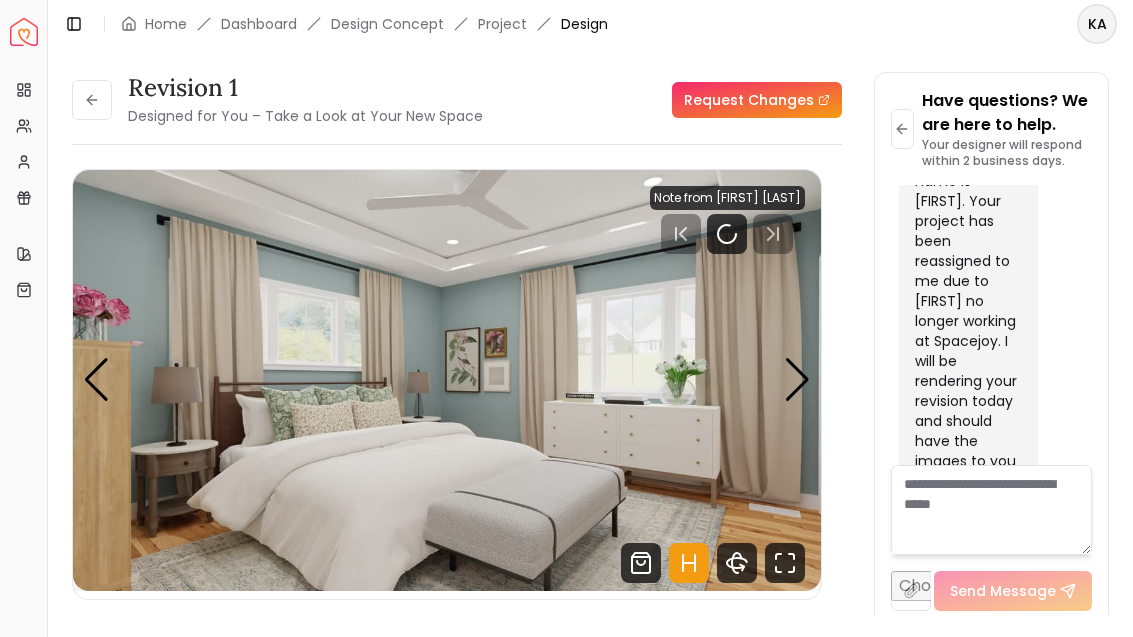 scroll, scrollTop: 7140, scrollLeft: 0, axis: vertical 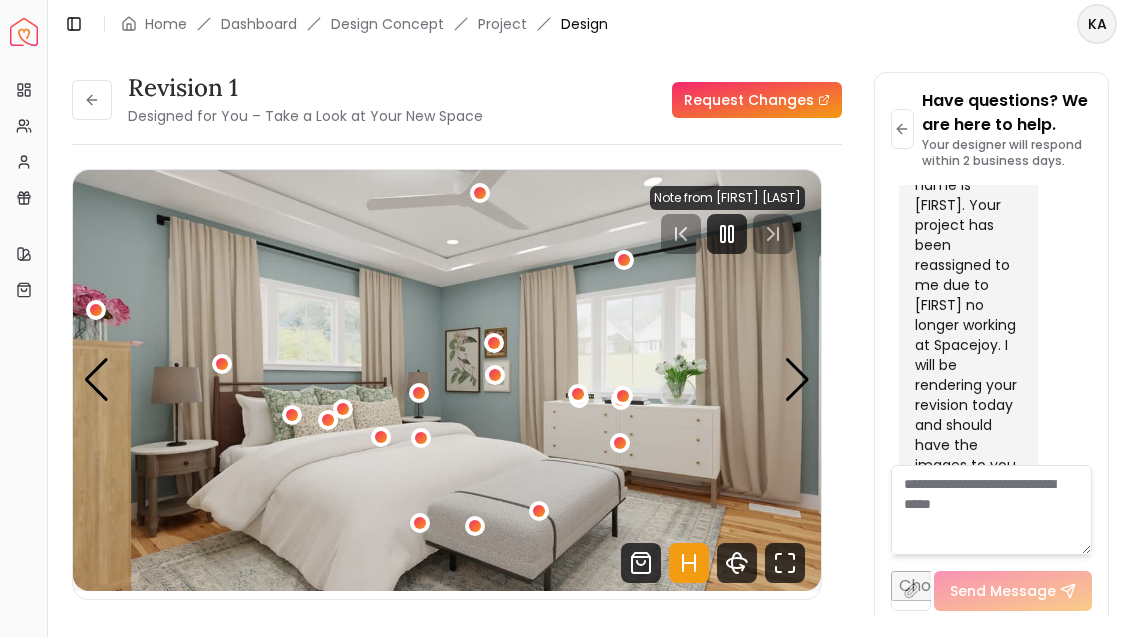 click at bounding box center (797, 380) 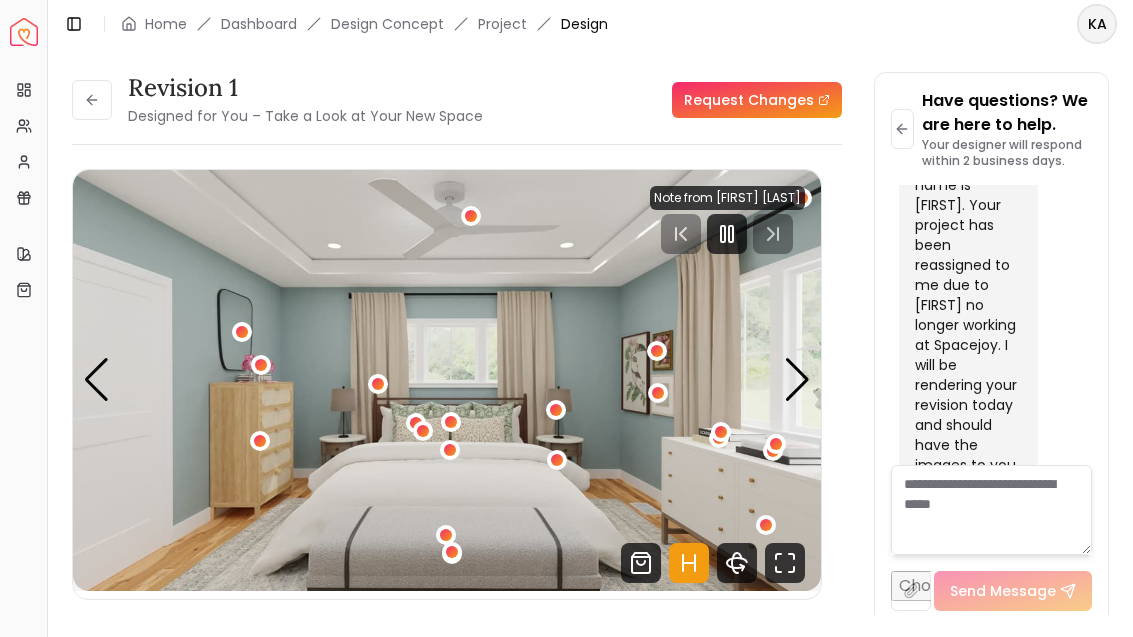 click at bounding box center [797, 380] 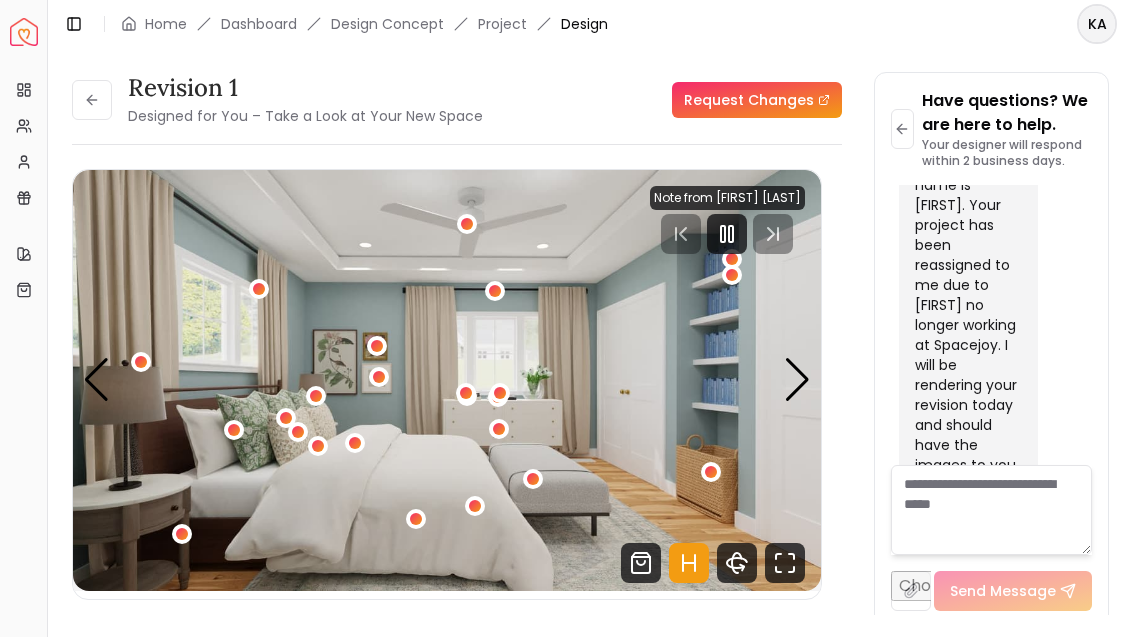click at bounding box center (797, 380) 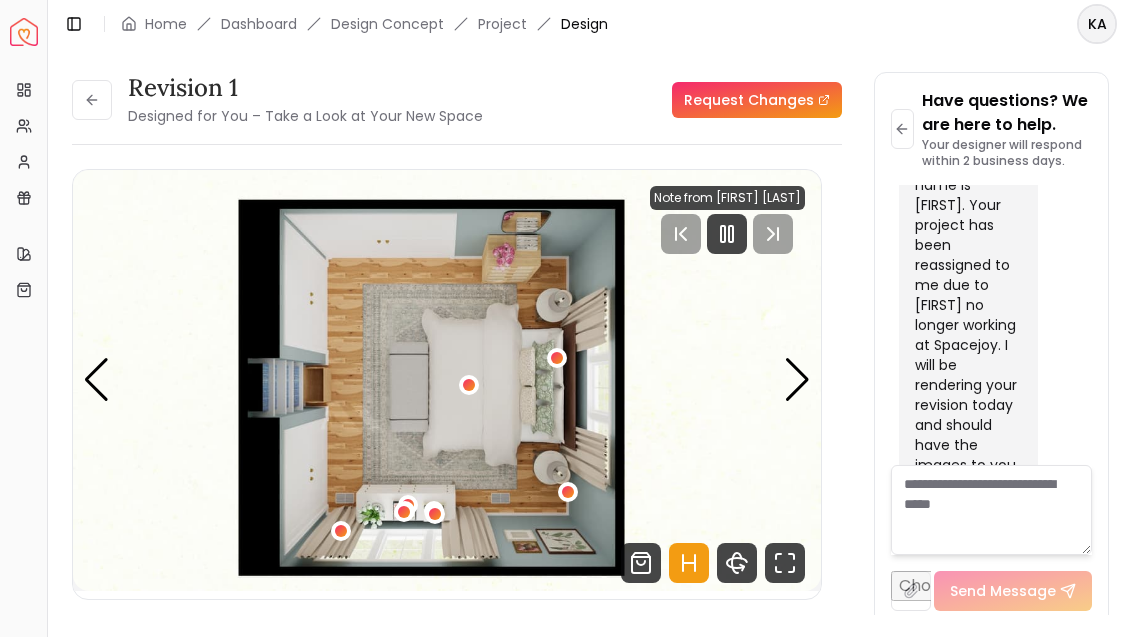 click at bounding box center (797, 380) 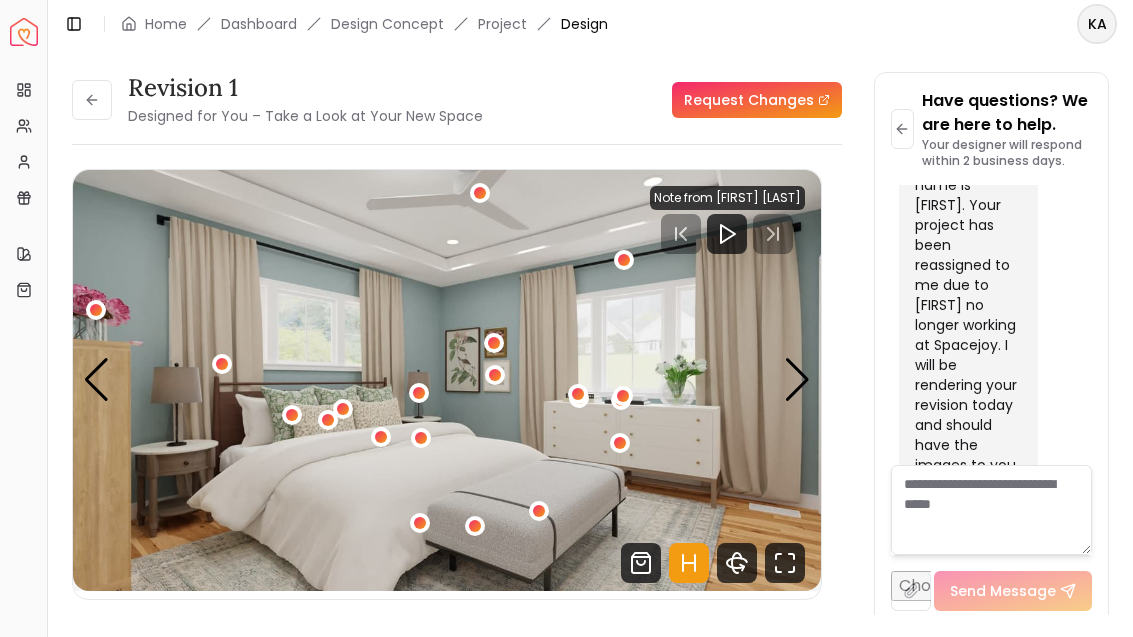 click 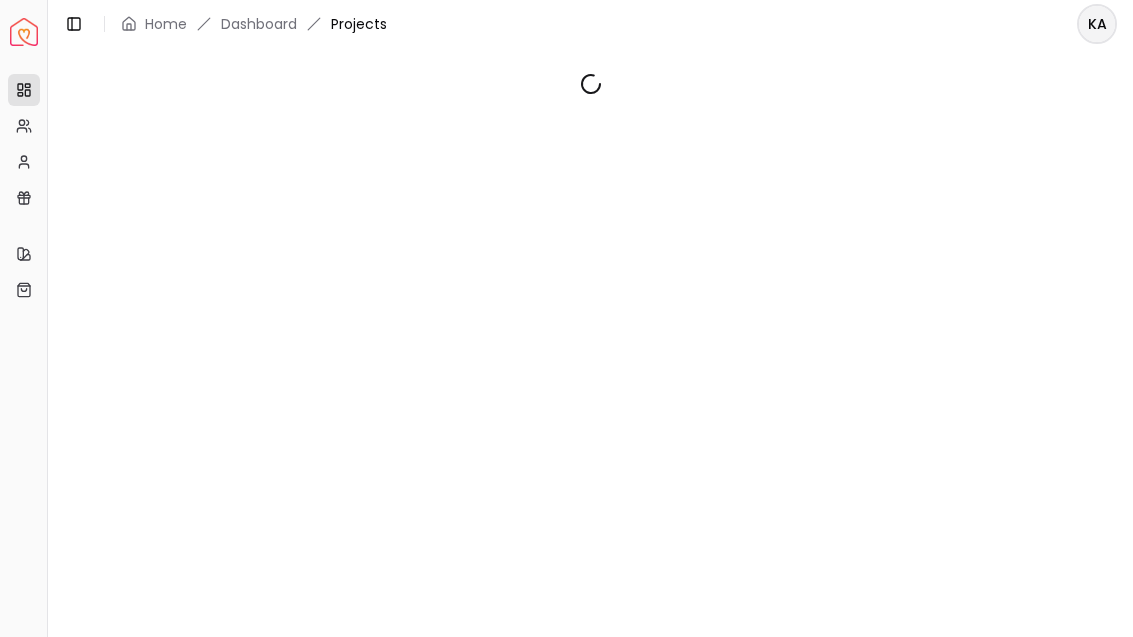 scroll, scrollTop: 0, scrollLeft: 0, axis: both 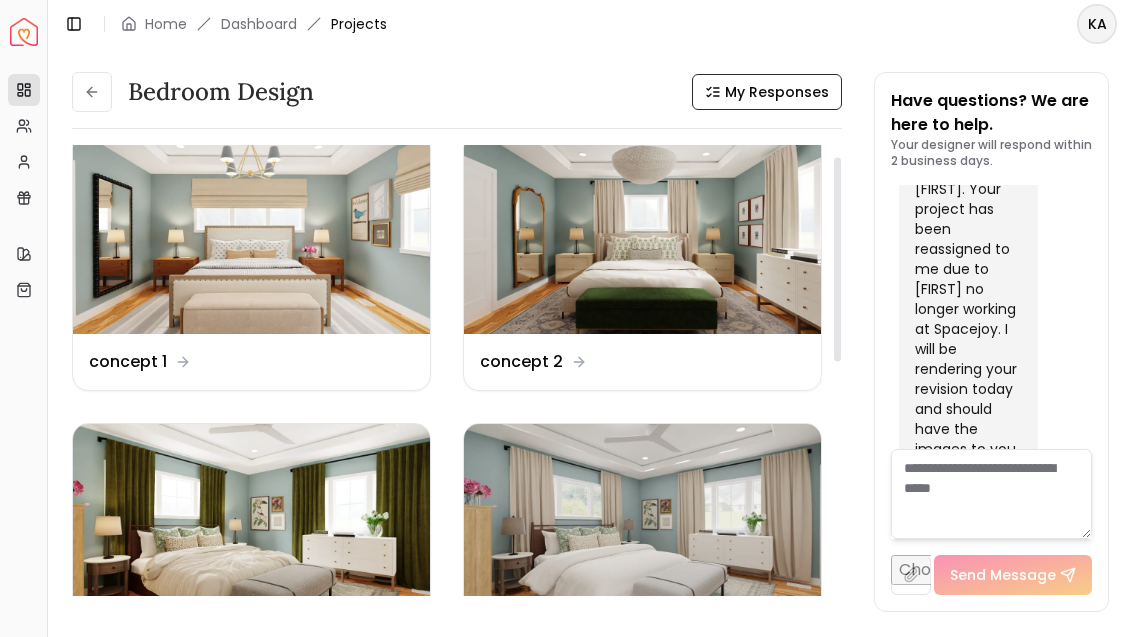 click at bounding box center (642, 524) 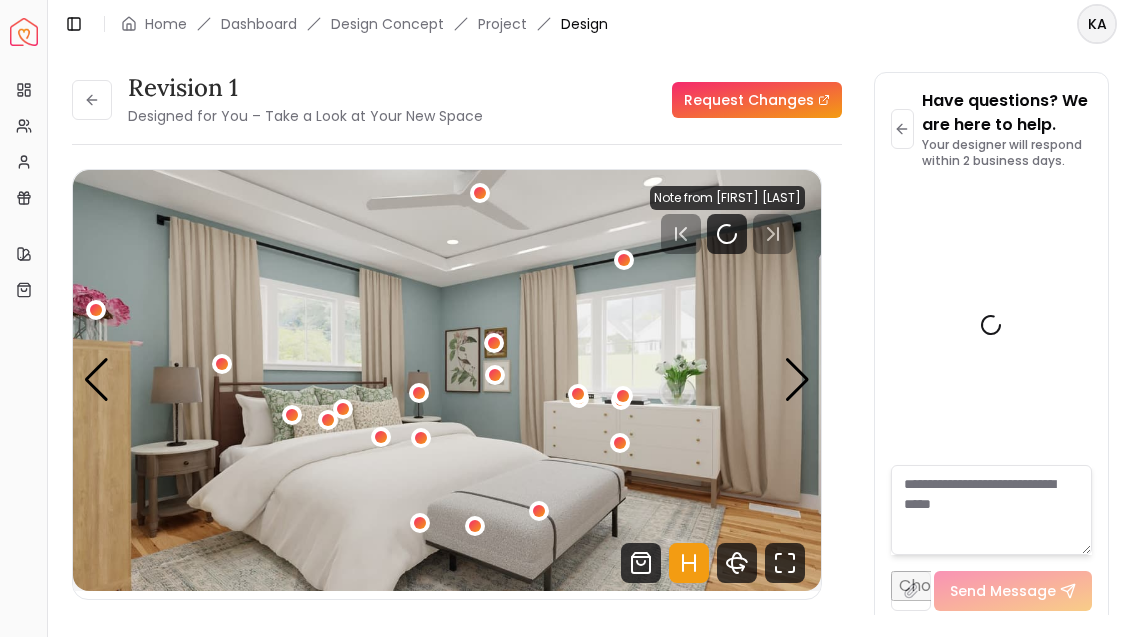 scroll, scrollTop: 7140, scrollLeft: 0, axis: vertical 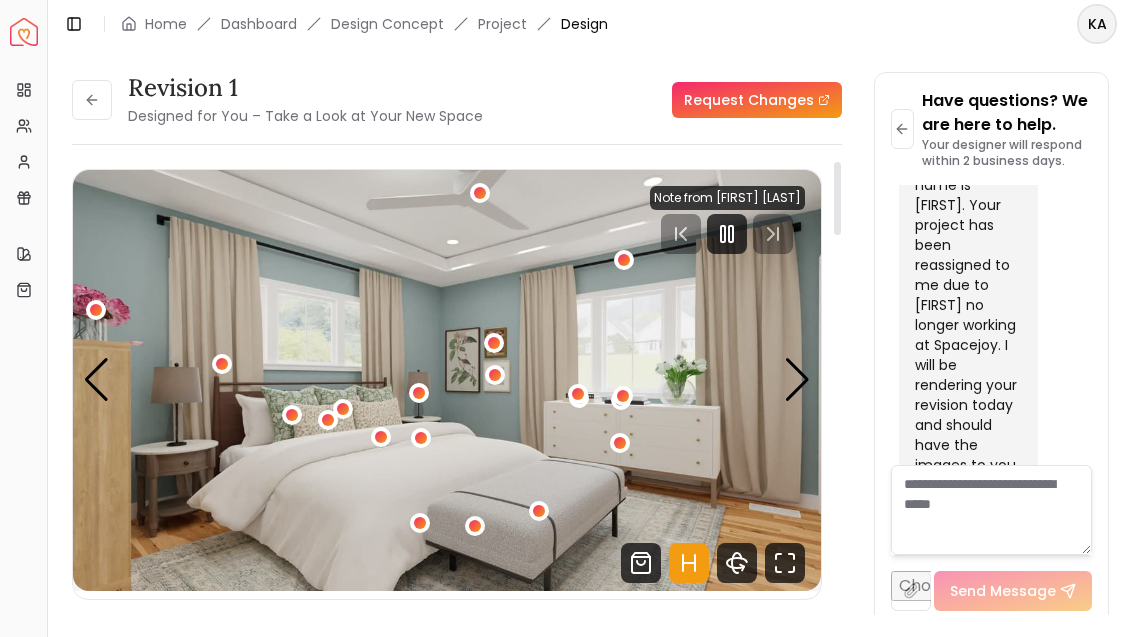 click 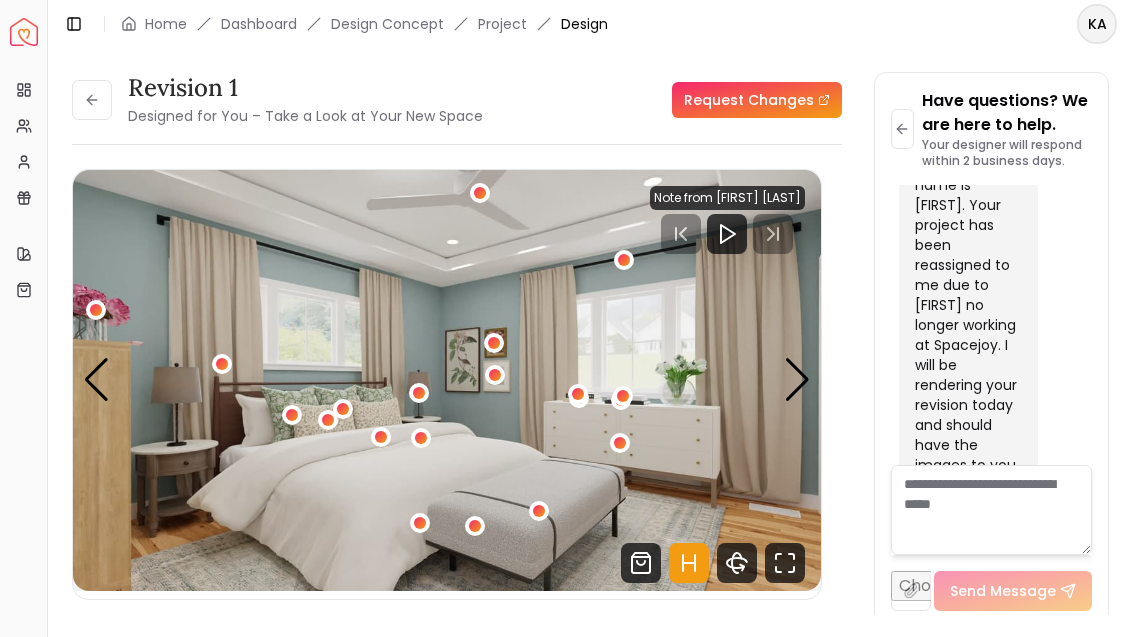 click at bounding box center (92, 100) 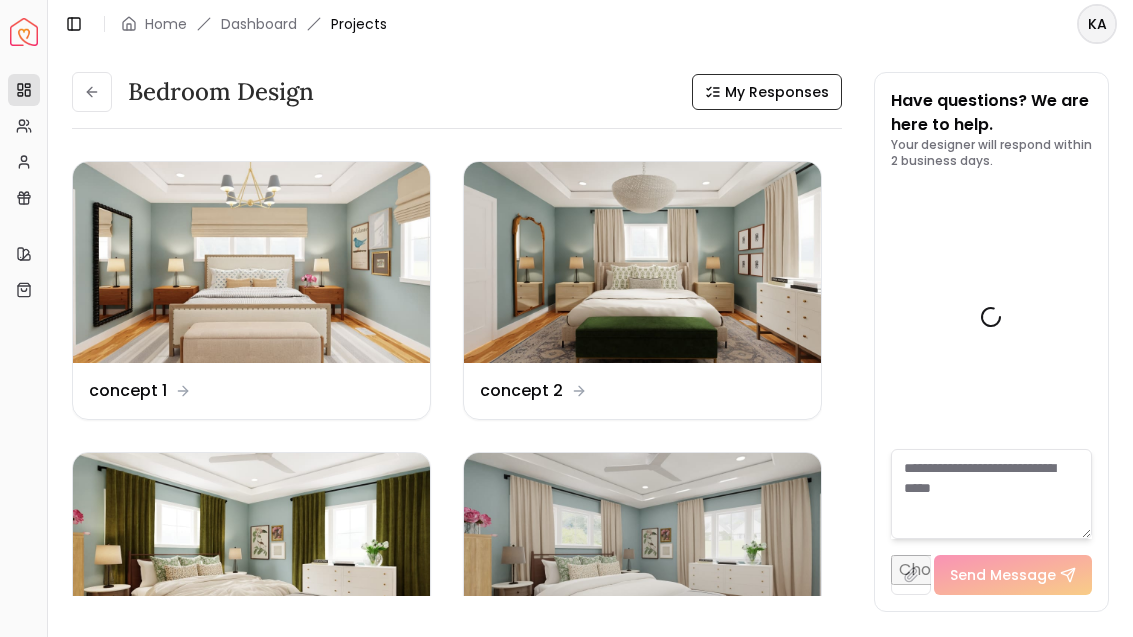 scroll, scrollTop: 7156, scrollLeft: 0, axis: vertical 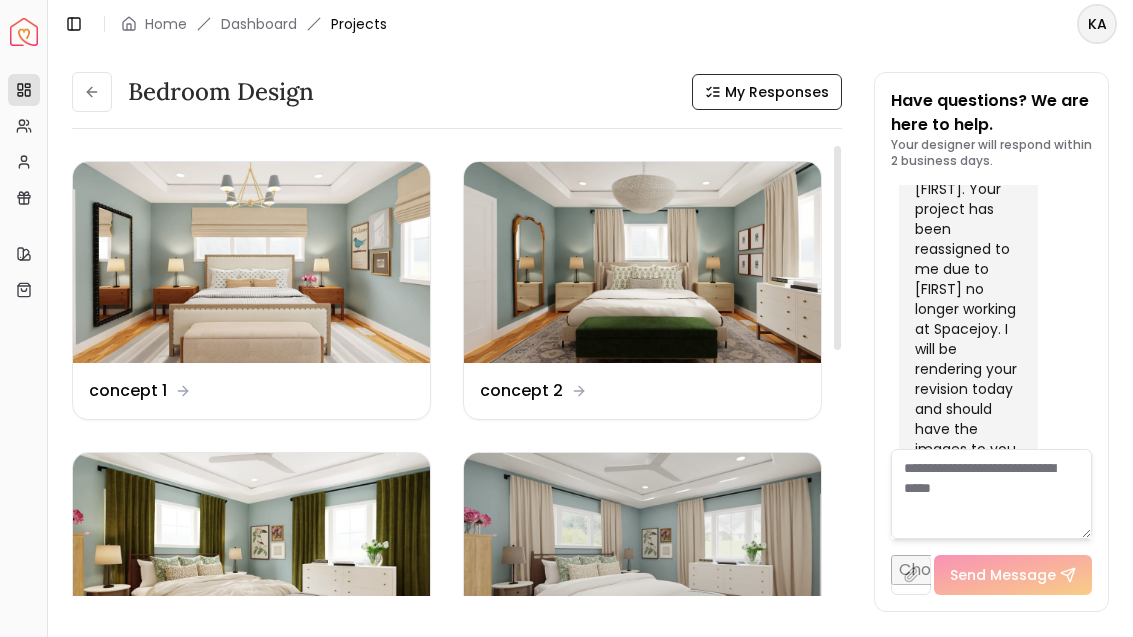 click at bounding box center (642, 262) 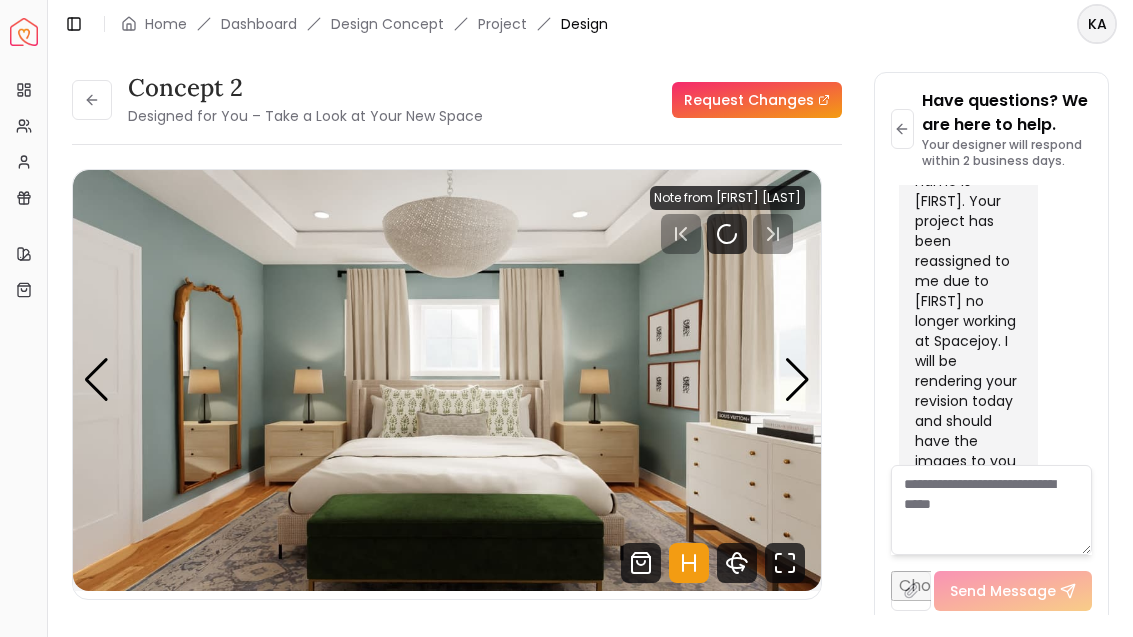 scroll, scrollTop: 7140, scrollLeft: 0, axis: vertical 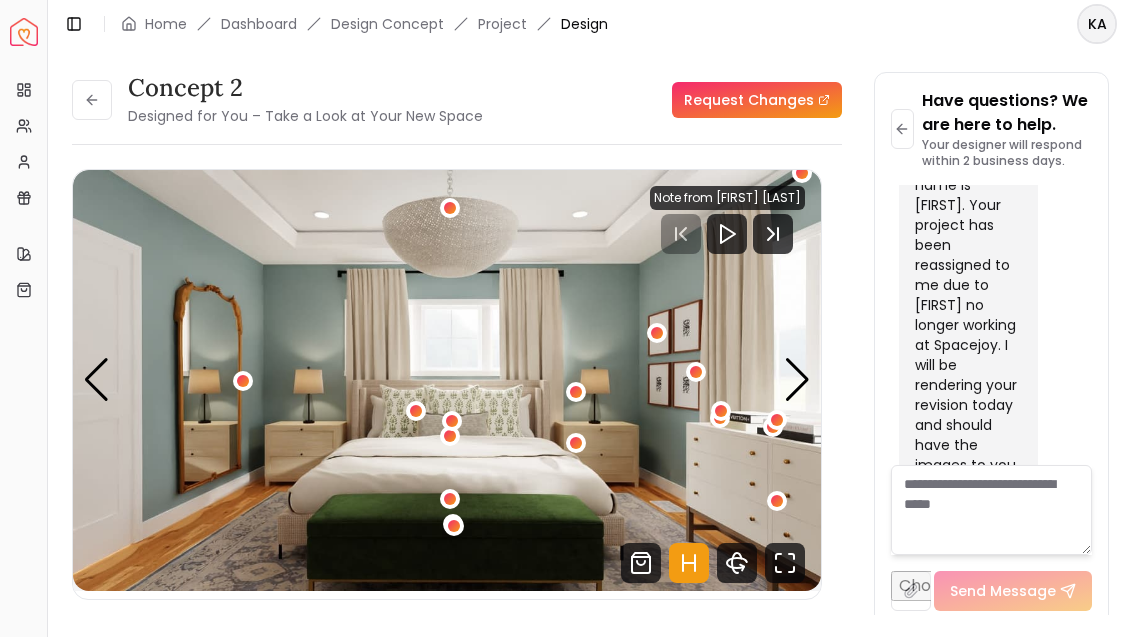 click on "concept 2 Designed for You – Take a Look at Your New Space Request Changes concept 2 Designed for You – Take a Look at Your New Space Request Changes Hotspots On Density Show All --:-- --:-- Note from [FIRST] [LAST] Pannellum Loading... Start [FIRST] [LAST] Please listen to the voice note from your designer, outlining the details of your design. Wall Paints Featured in Your Design Sherwin Williams Interesting Aqua Why Shop with Spacejoy? Shopping through Spacejoy isn’t just convenient - it’s smarter. Here’s why: One Cart, All Brands Our concierge places your orders across all retailers - no juggling multiple accounts. Track Everything, In One Place Monitor all your orders from different brands in your Spacejoy dashboard. Returns? Refunds? Relax. We manage returns and refunds with retailers so you don’t have to. Price Match Guarantee We match the best prices and notify you of drops before placing orders. Deals Done Right We automatically apply the best deals available - no extra work needed. ( 19     )" at bounding box center (590, 331) 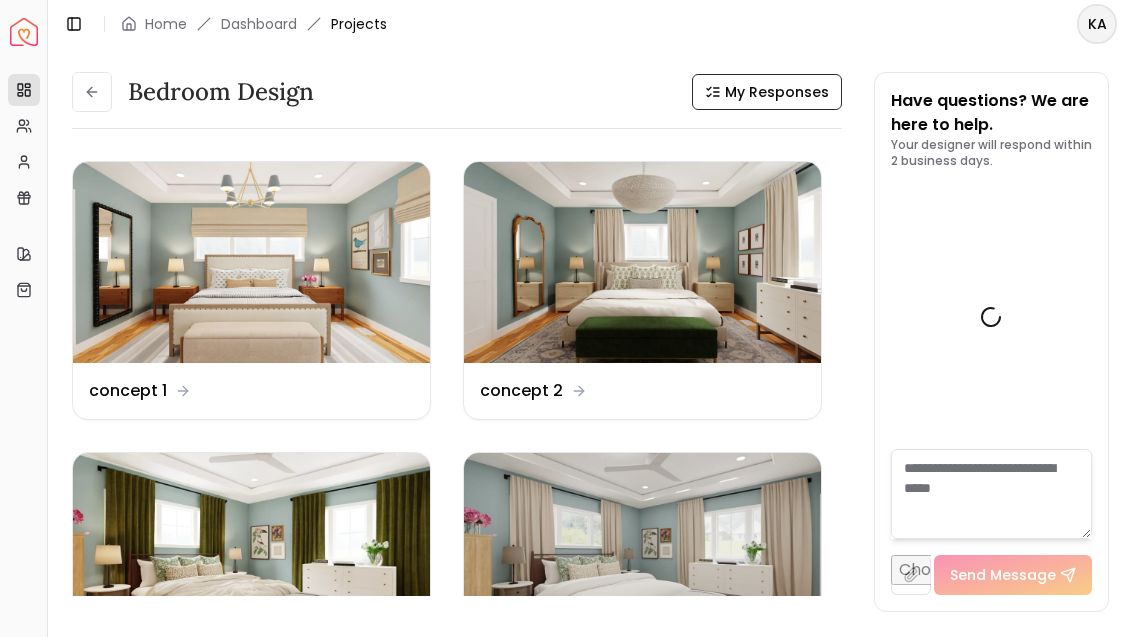 scroll, scrollTop: 7156, scrollLeft: 0, axis: vertical 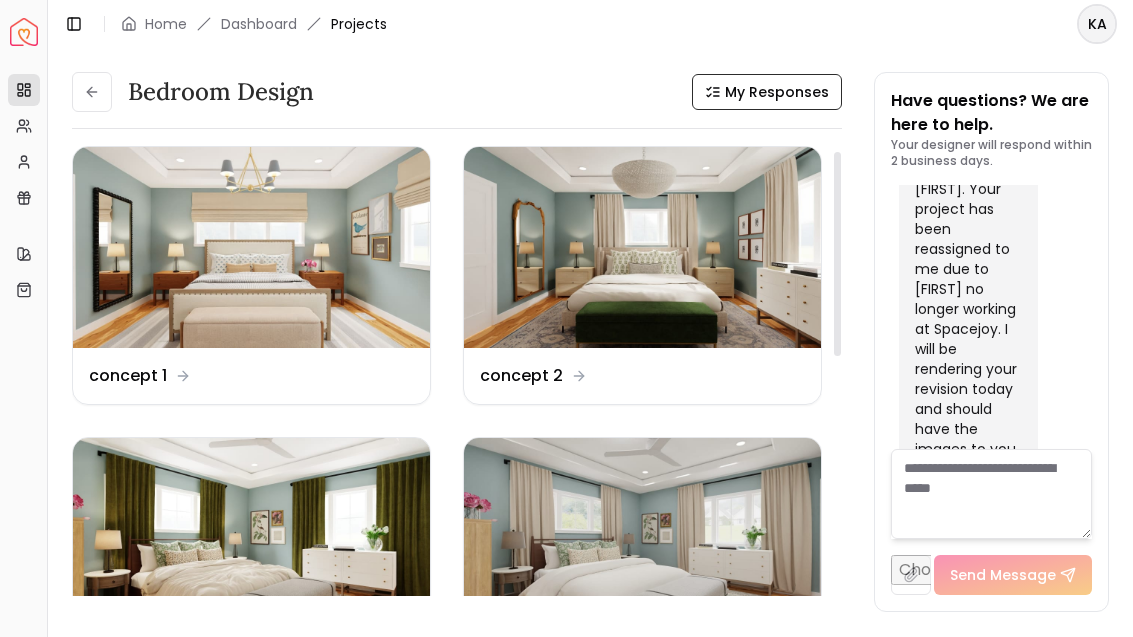 click at bounding box center (642, 538) 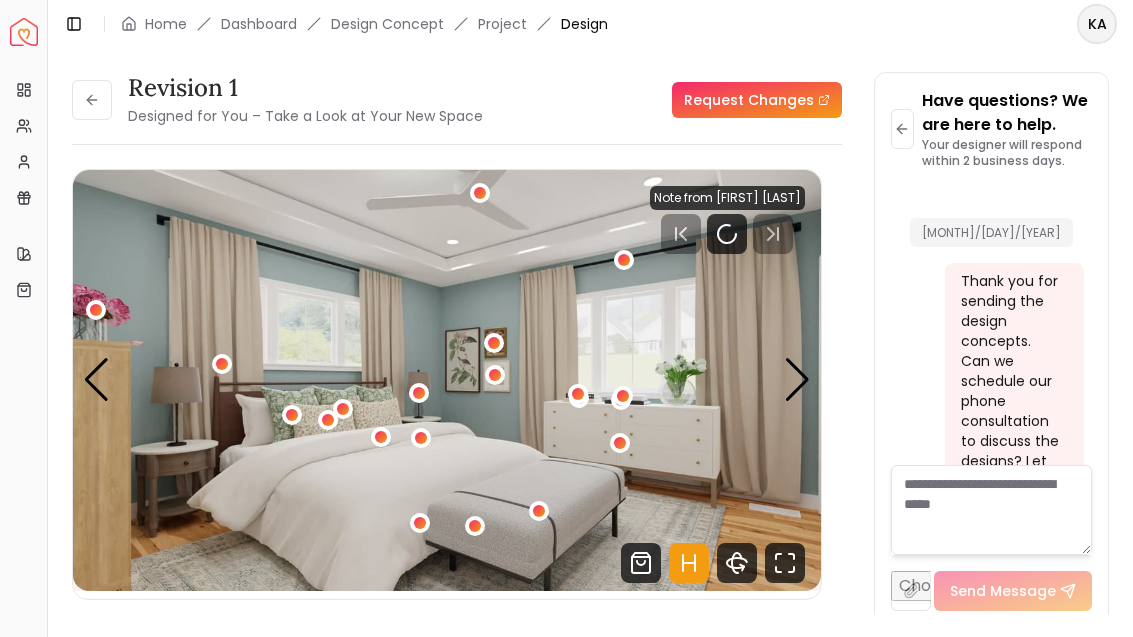 scroll, scrollTop: 7140, scrollLeft: 0, axis: vertical 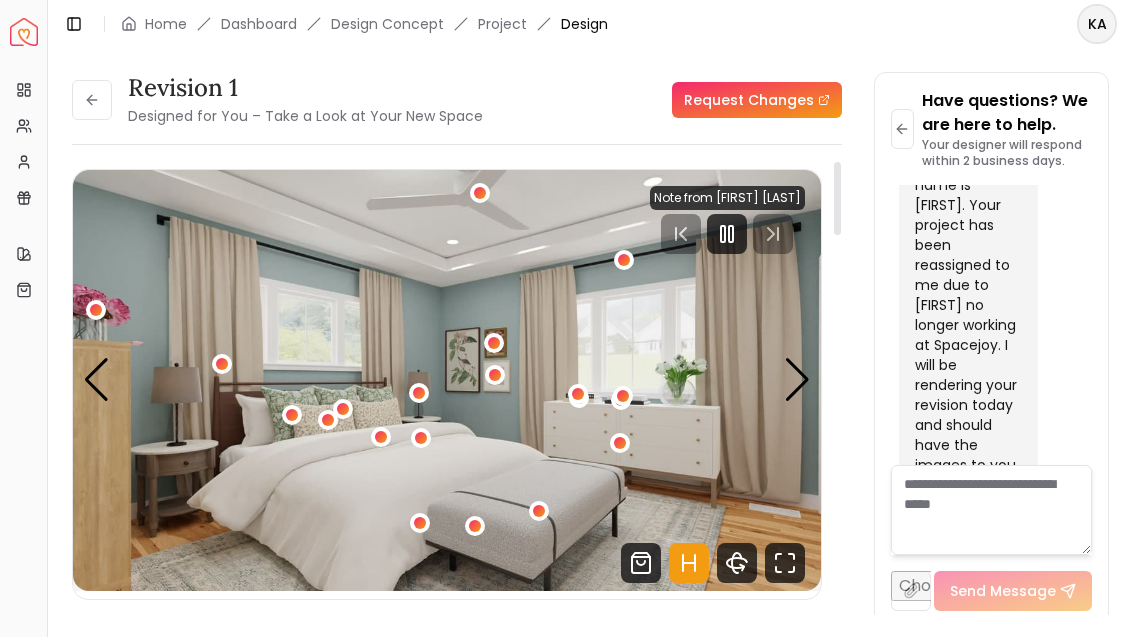click 